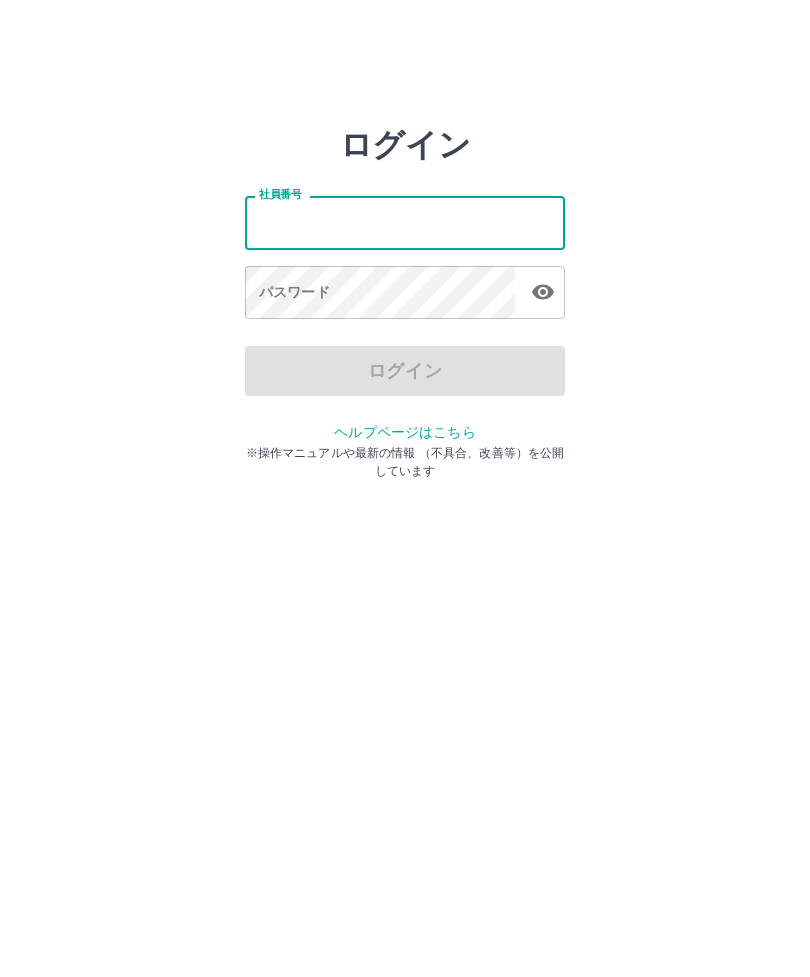 scroll, scrollTop: 0, scrollLeft: 0, axis: both 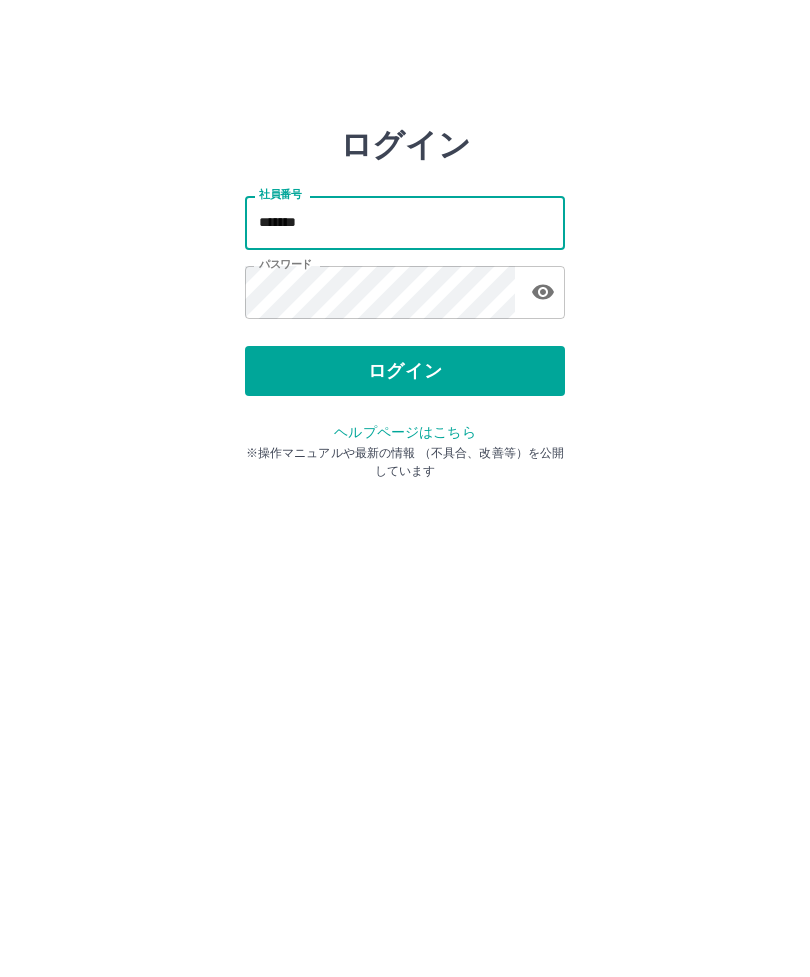 click on "ログイン" at bounding box center (405, 371) 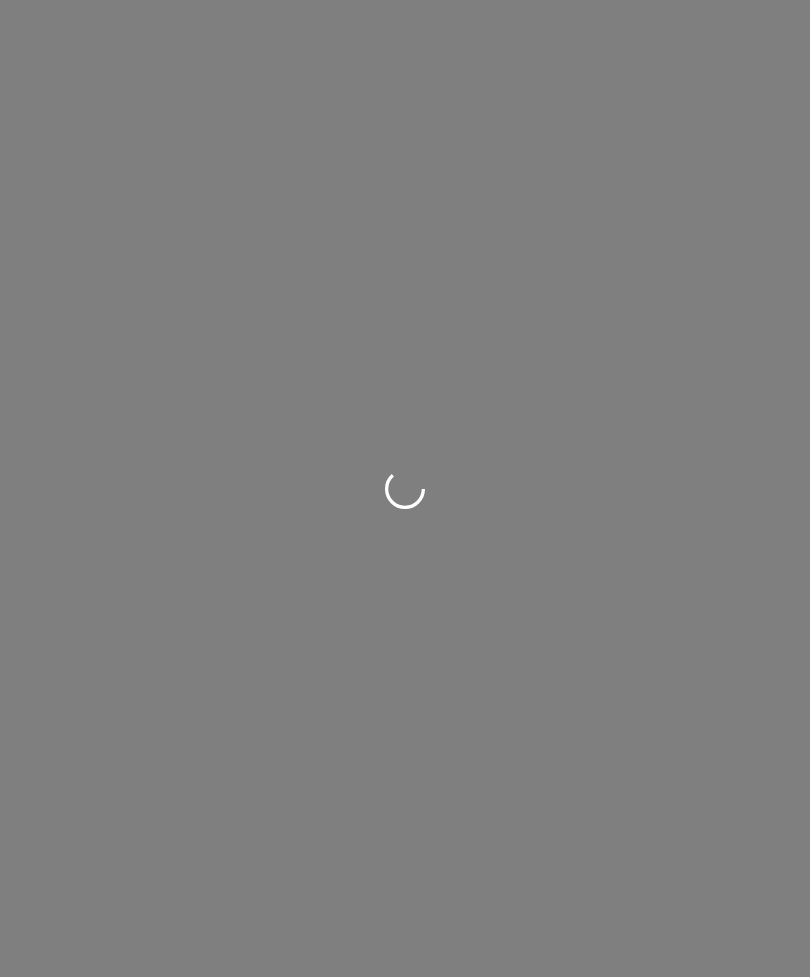 scroll, scrollTop: 0, scrollLeft: 0, axis: both 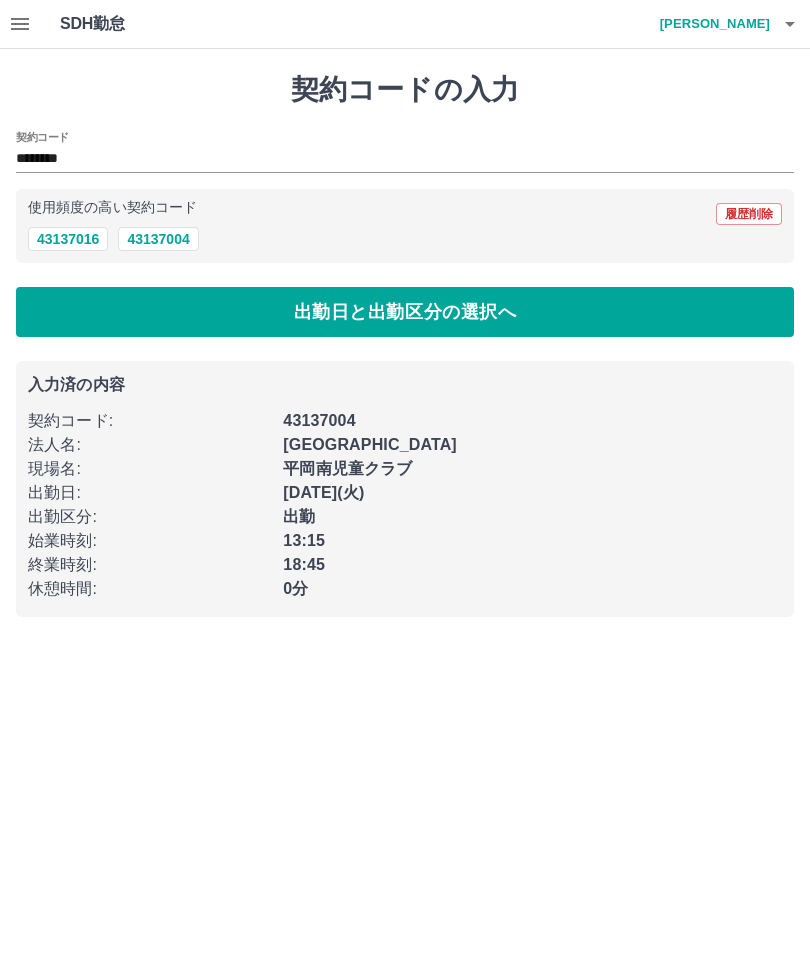 click on "43137004" at bounding box center (158, 239) 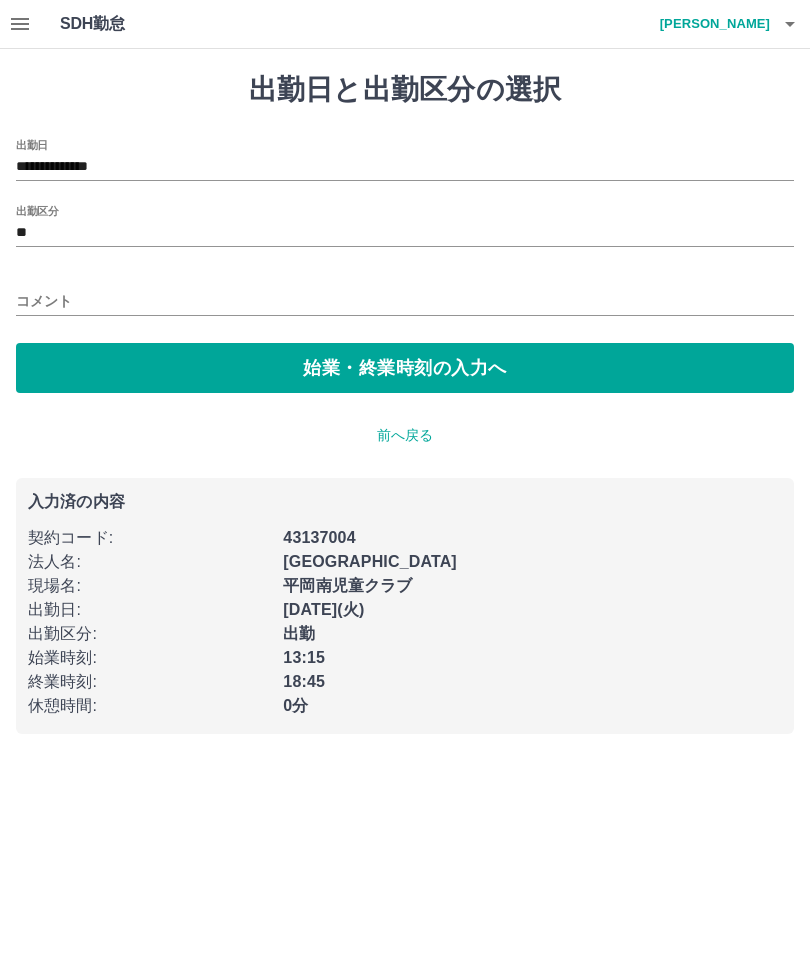 click on "**********" at bounding box center (405, 160) 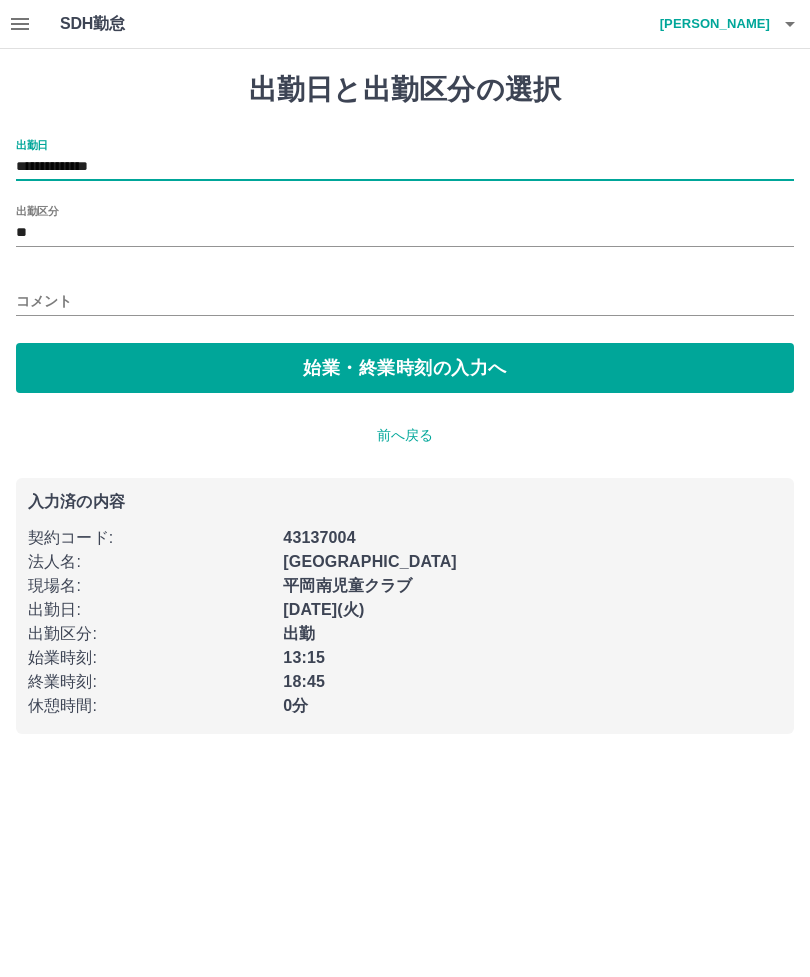 click on "**********" at bounding box center (405, 167) 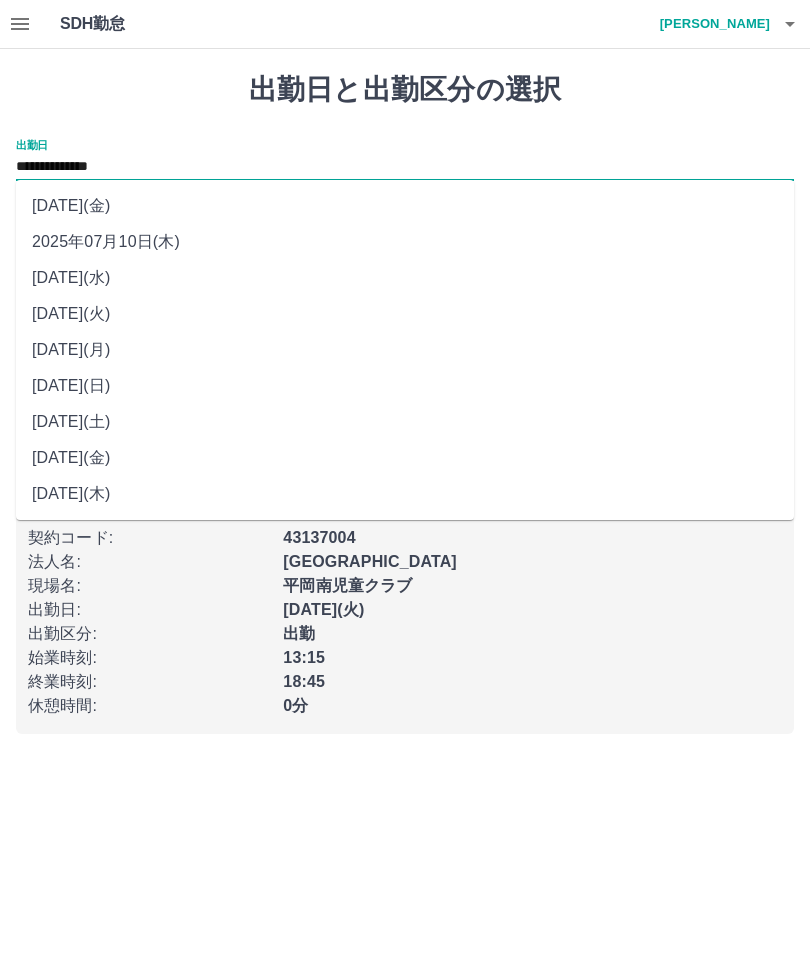click on "[DATE](水)" at bounding box center [405, 278] 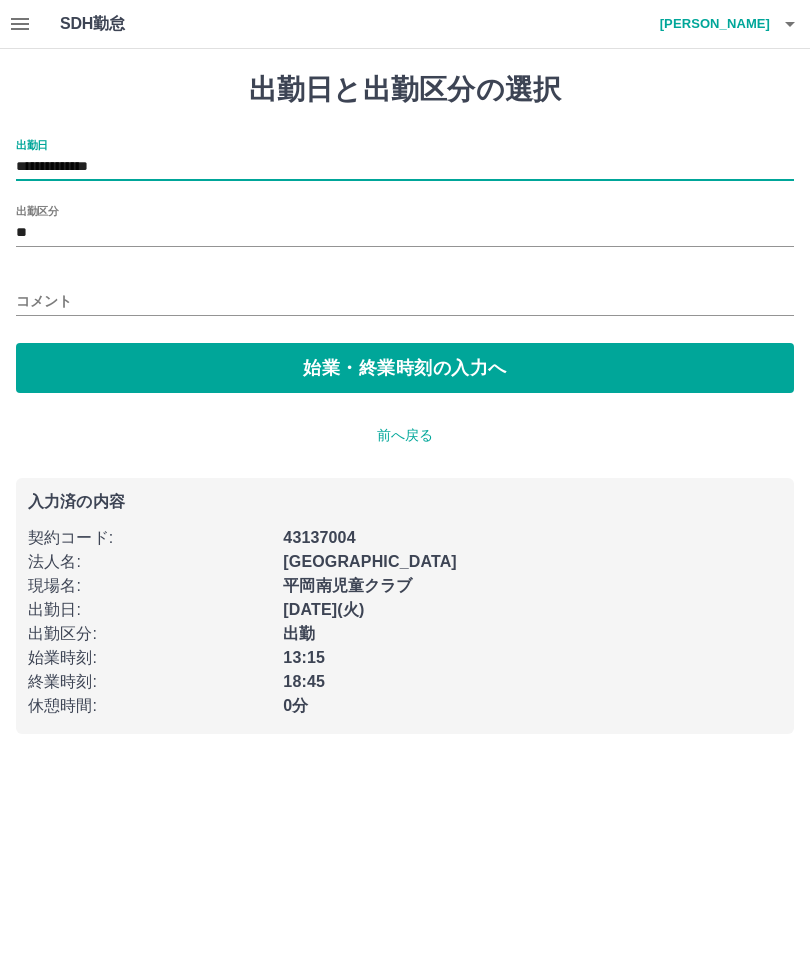 click on "コメント" at bounding box center (405, 301) 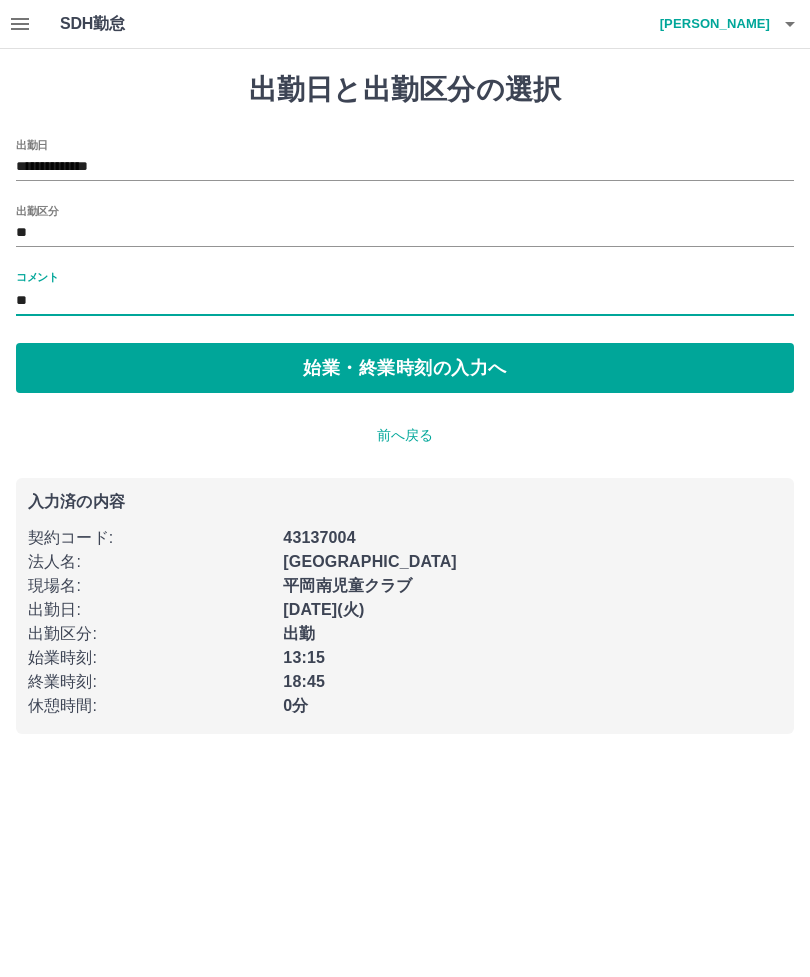 type on "*" 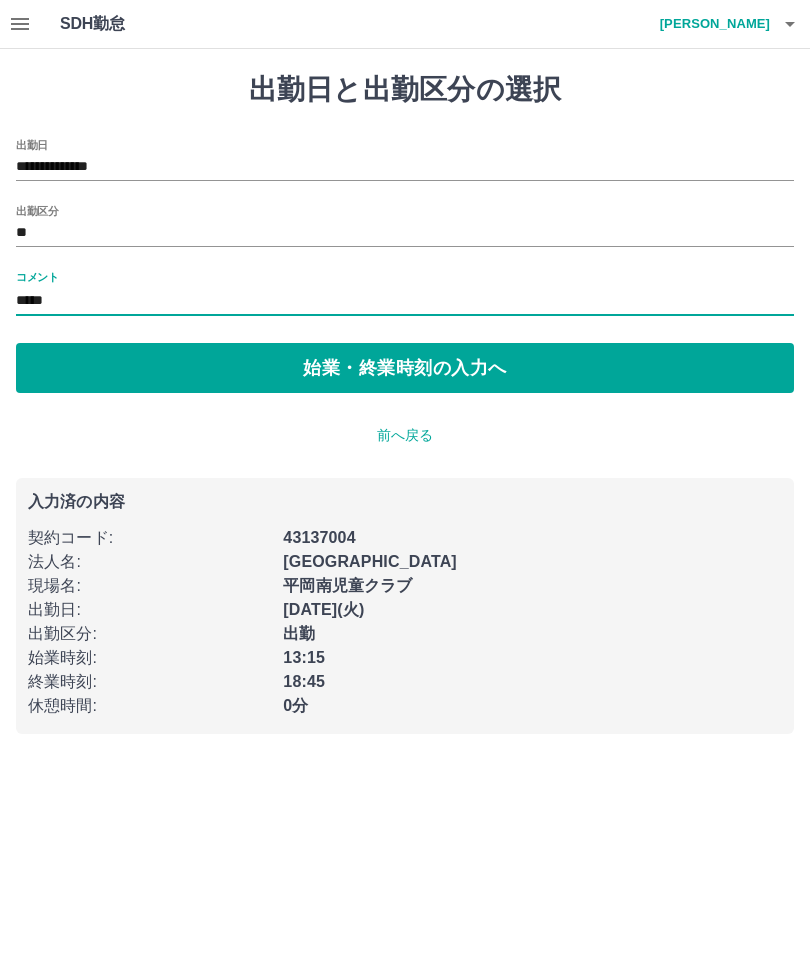 type on "*****" 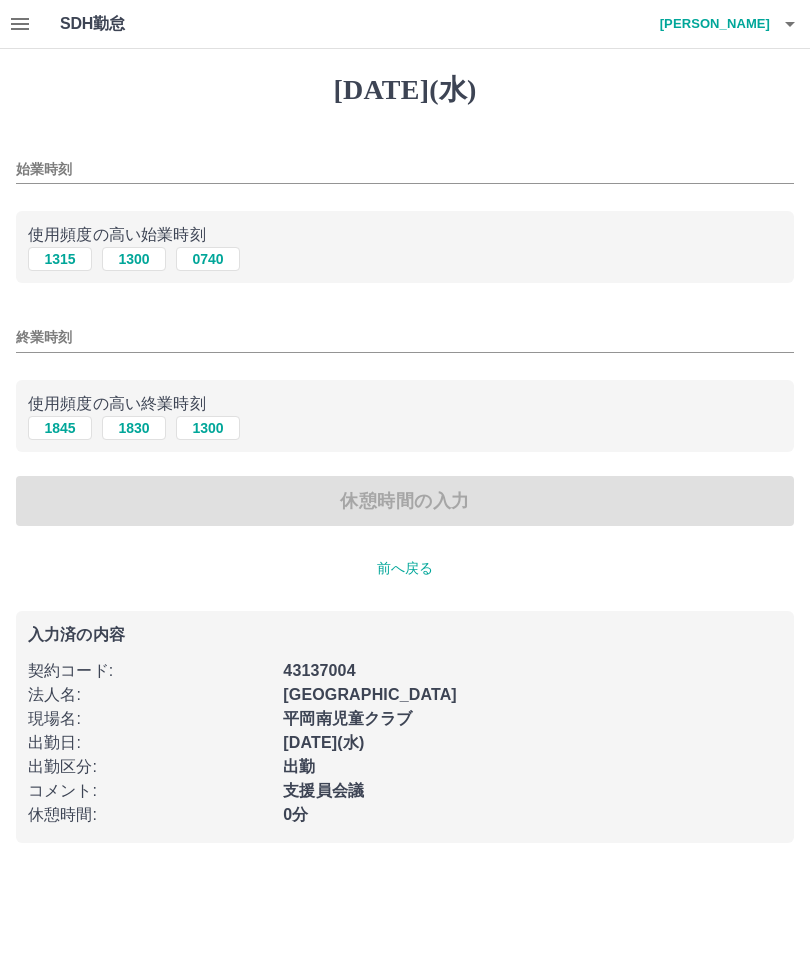 click on "始業時刻" at bounding box center [405, 169] 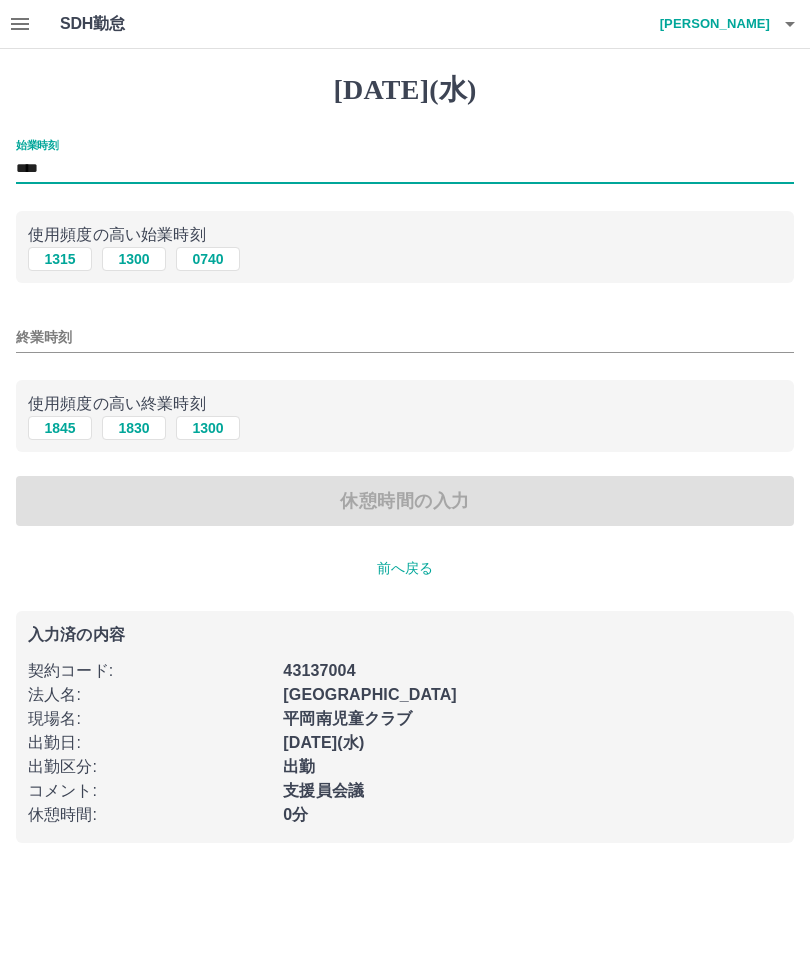 type on "****" 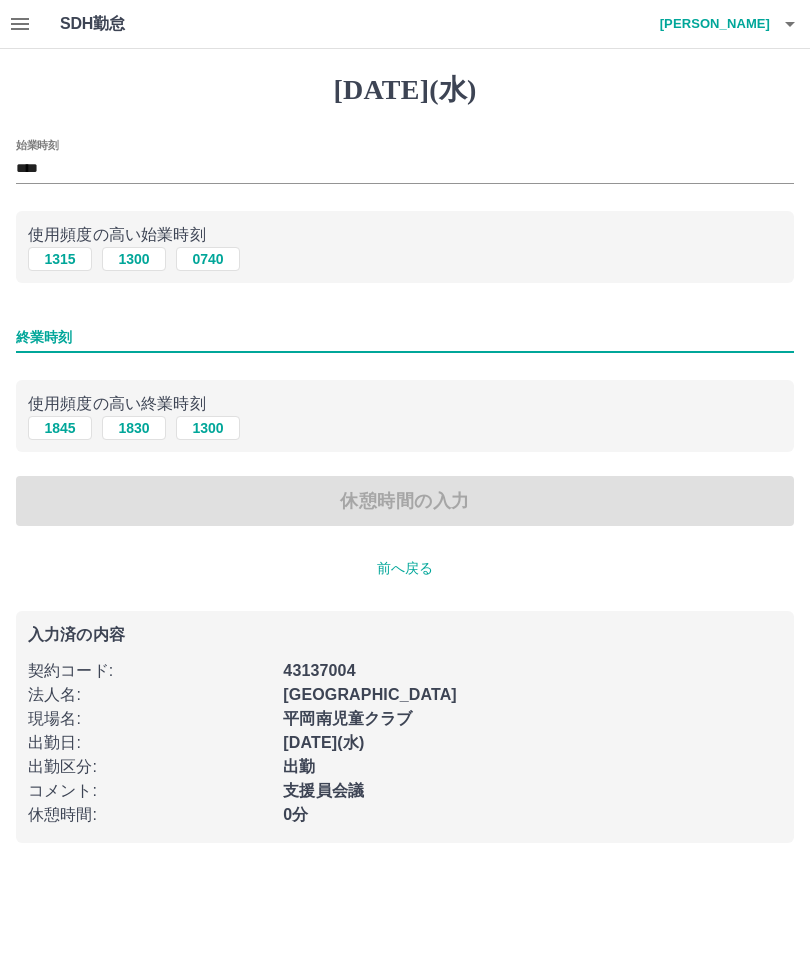 click on "1845" at bounding box center [60, 428] 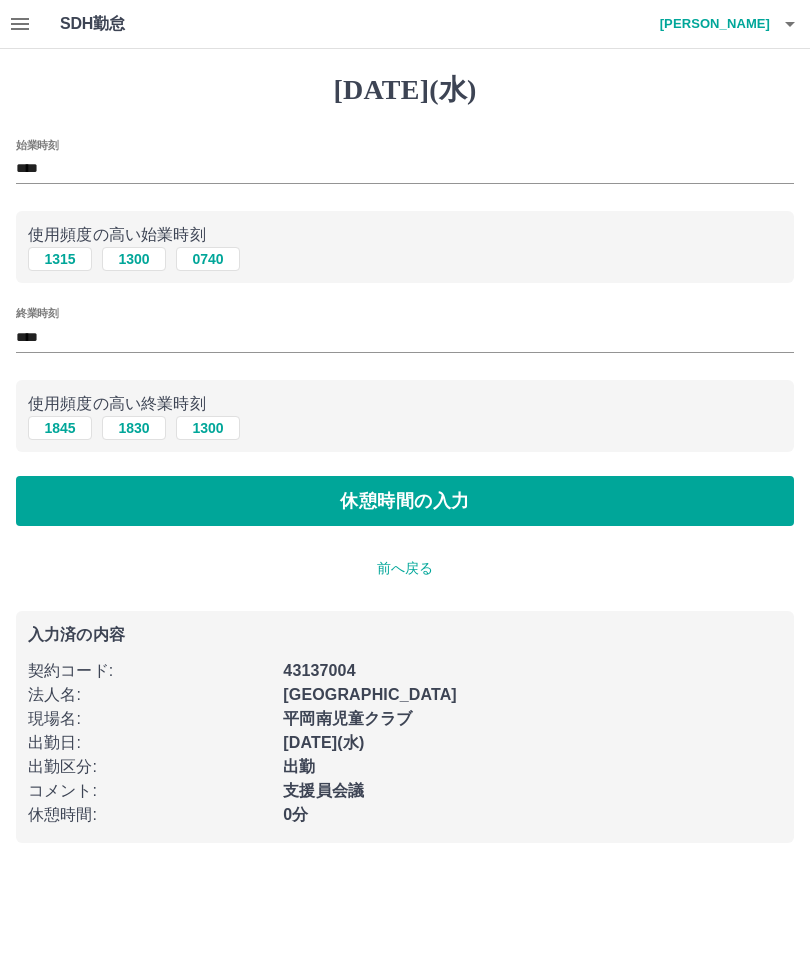 click on "休憩時間の入力" at bounding box center [405, 501] 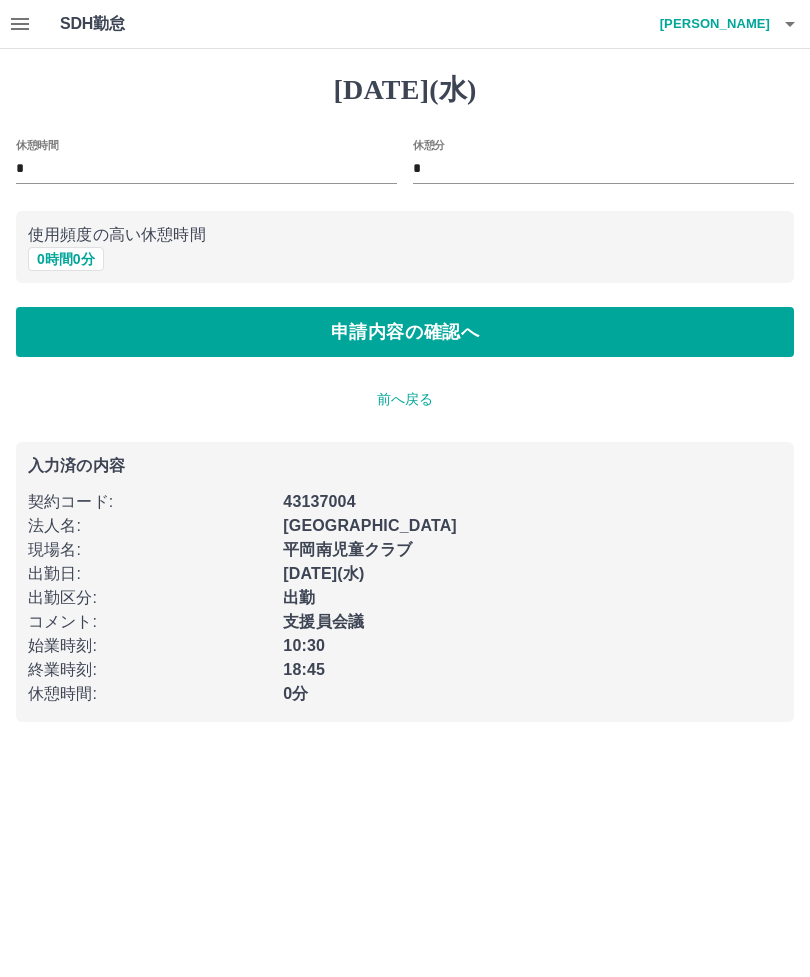 click on "*" at bounding box center (206, 169) 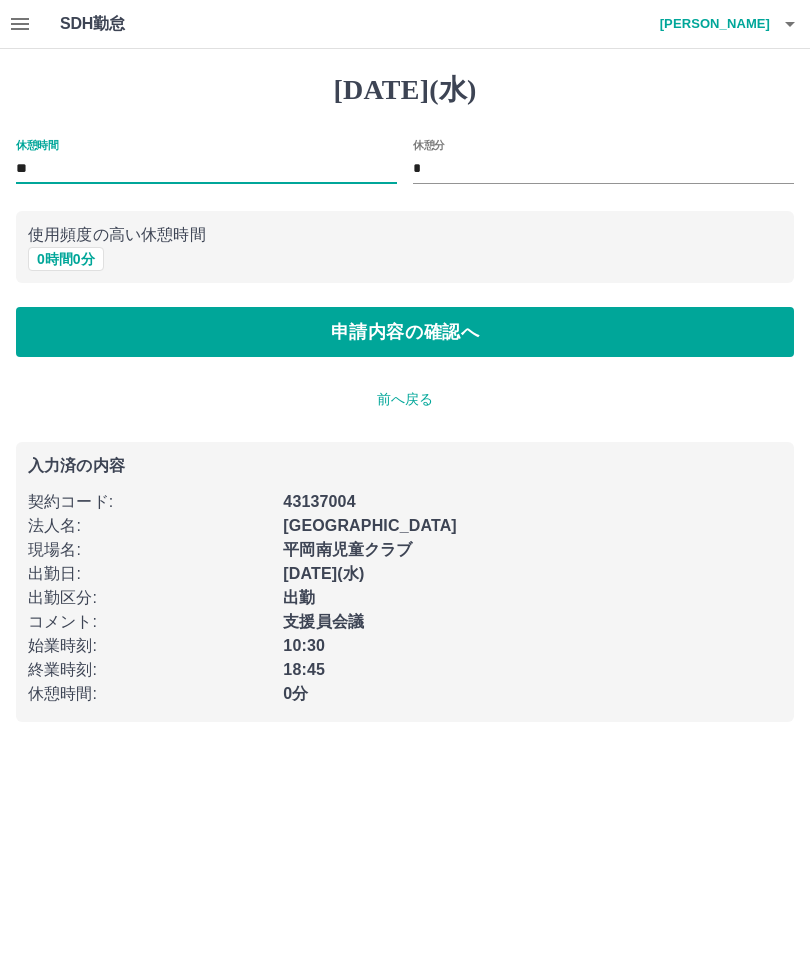 type on "**" 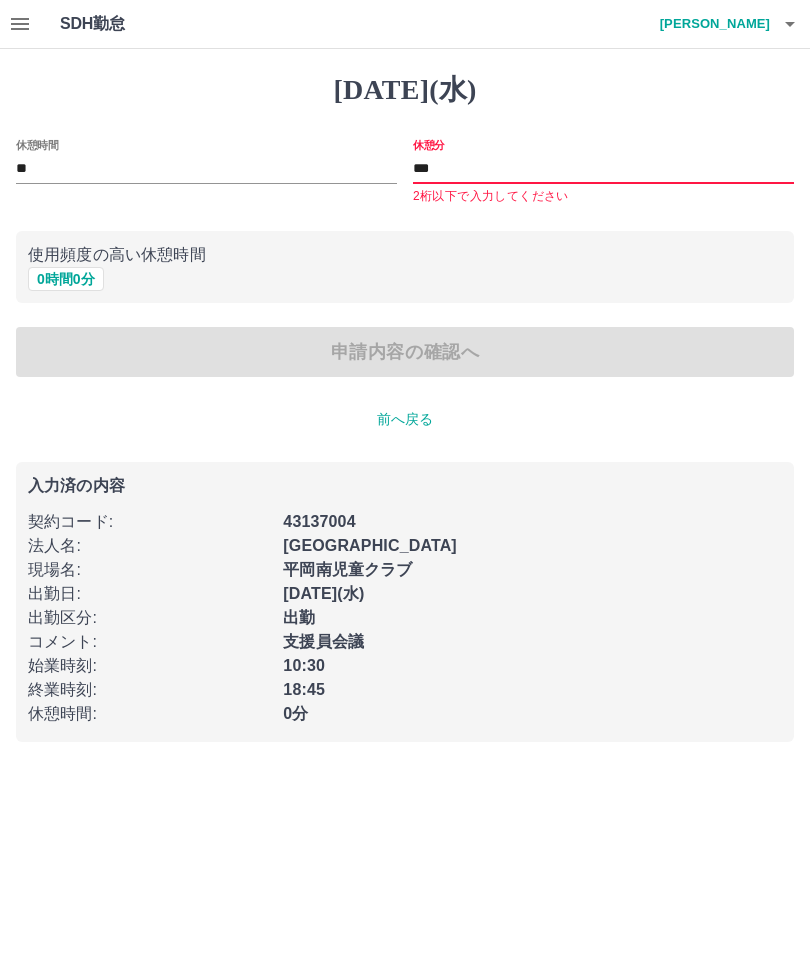click on "***" at bounding box center (603, 169) 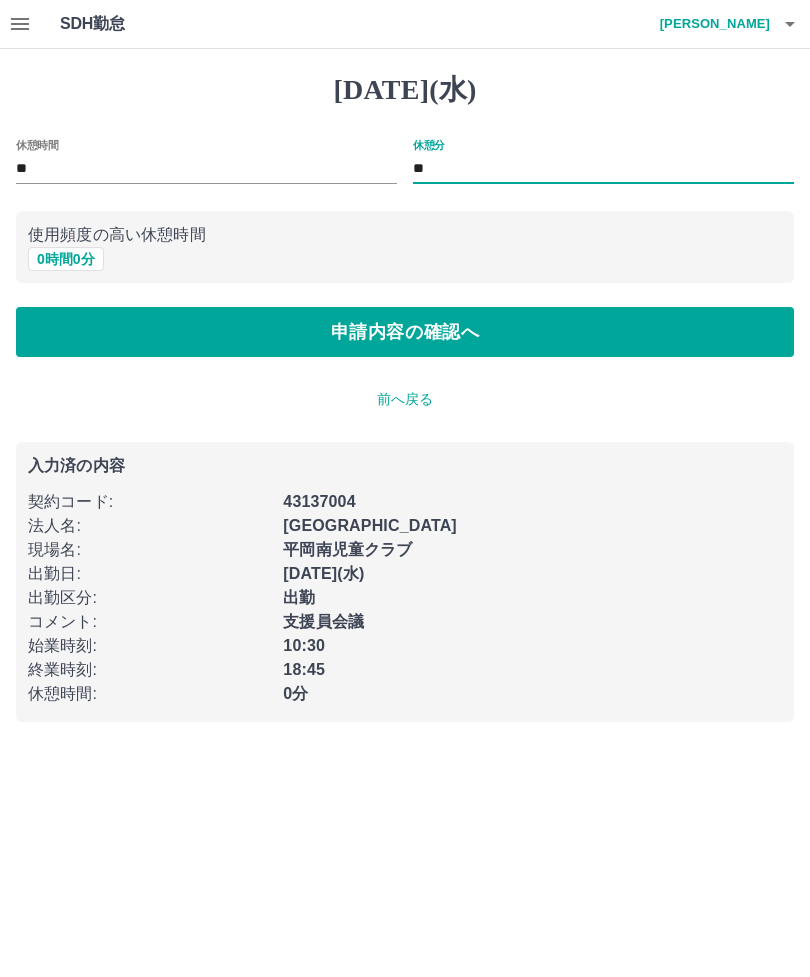 type on "*" 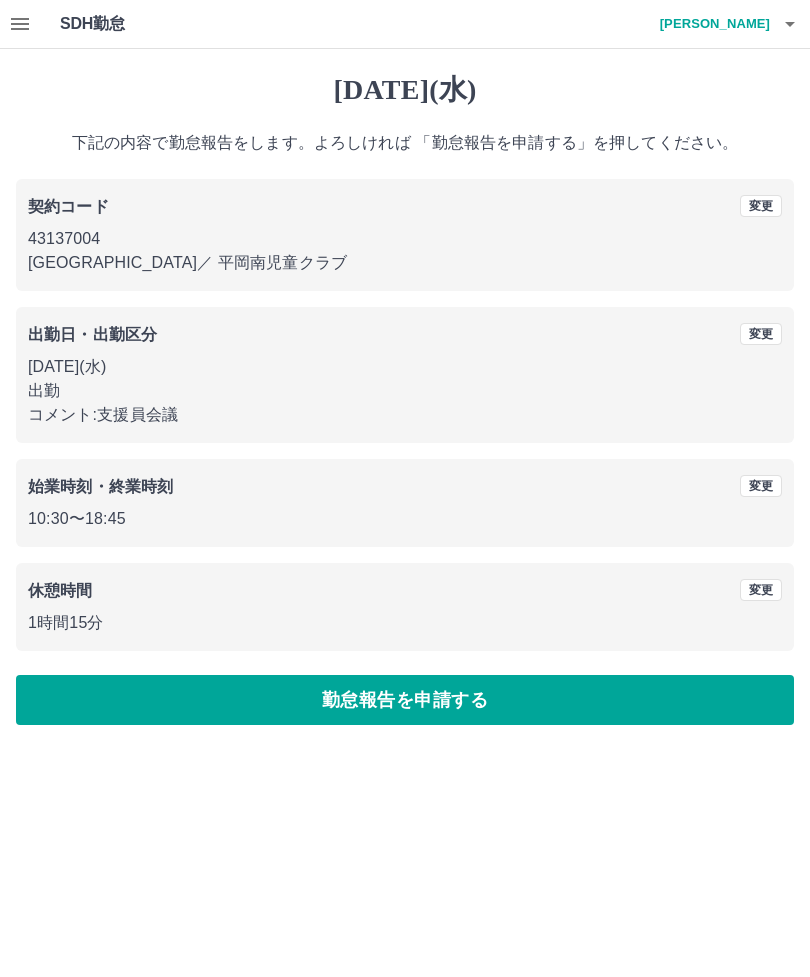 click on "勤怠報告を申請する" at bounding box center [405, 700] 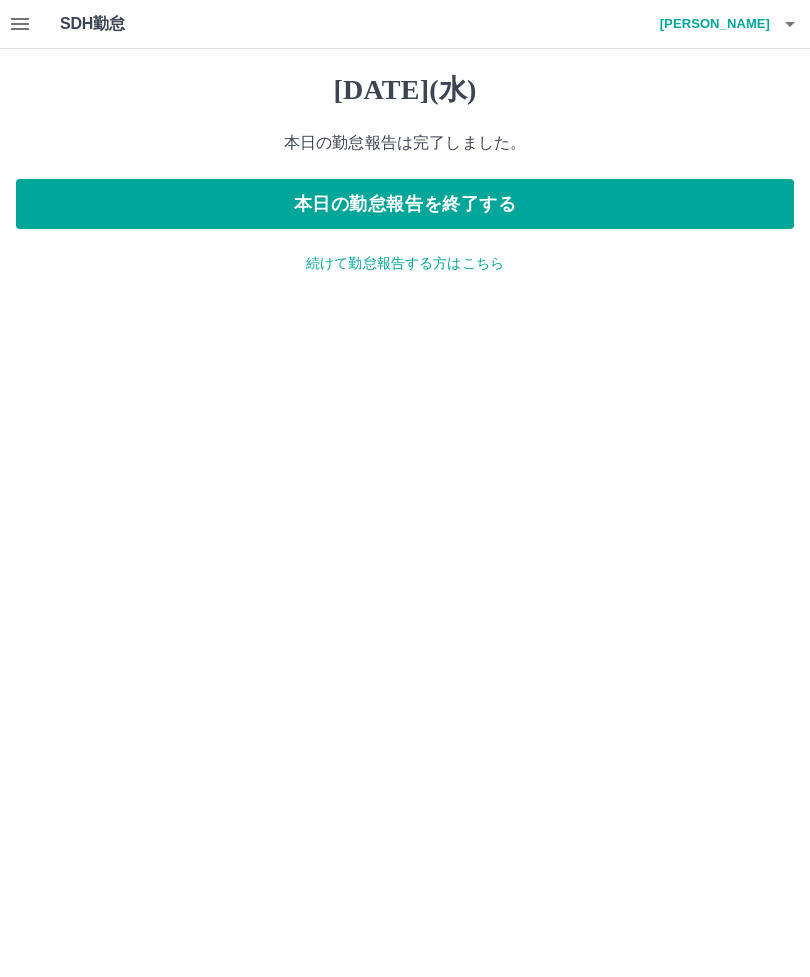 click 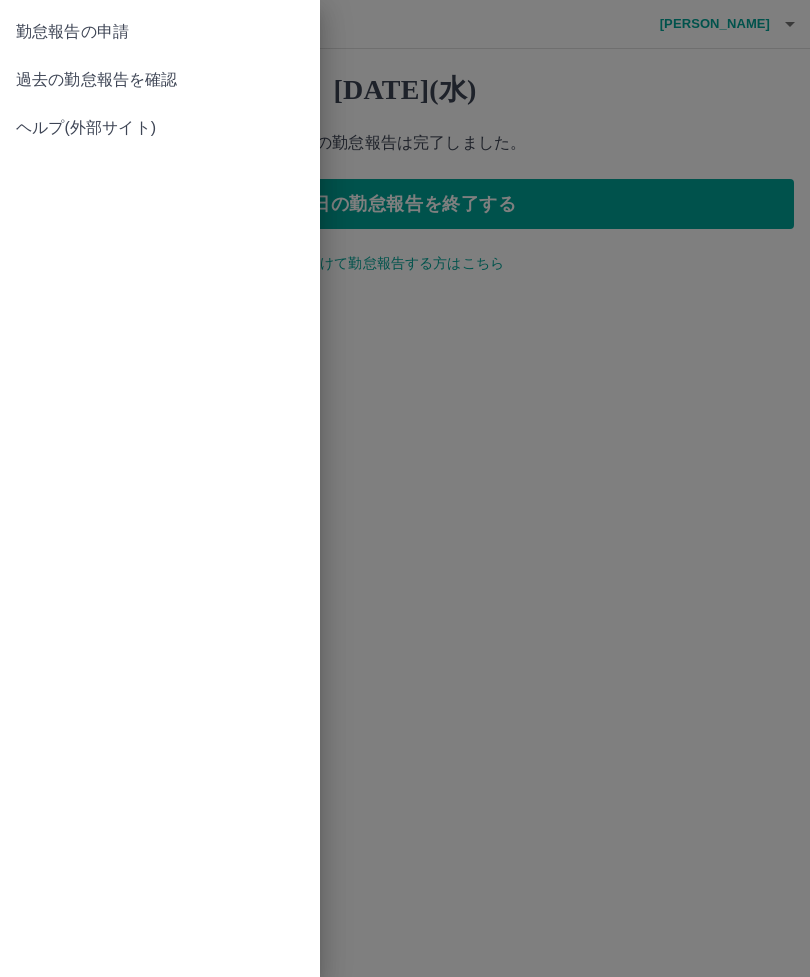 click on "過去の勤怠報告を確認" at bounding box center [160, 80] 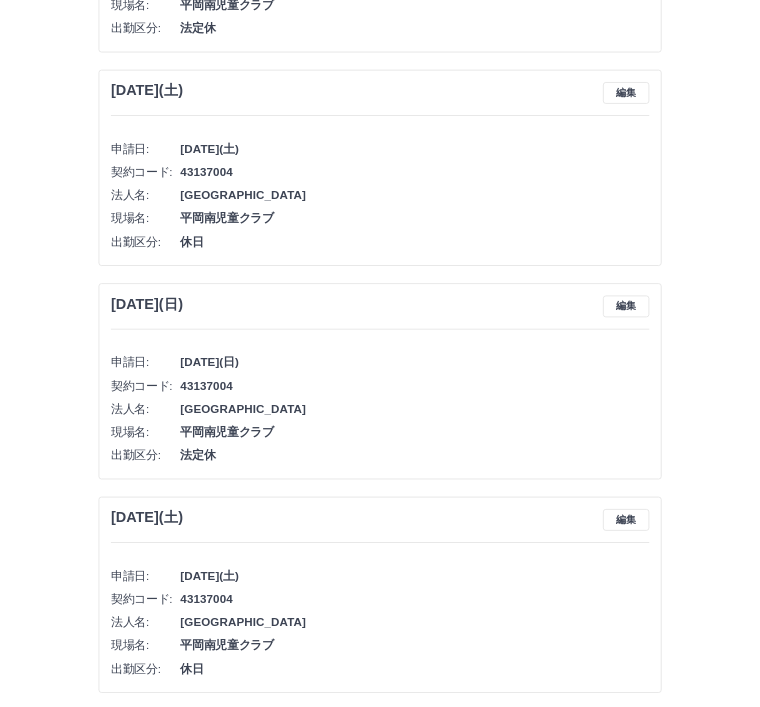 scroll, scrollTop: 2504, scrollLeft: 0, axis: vertical 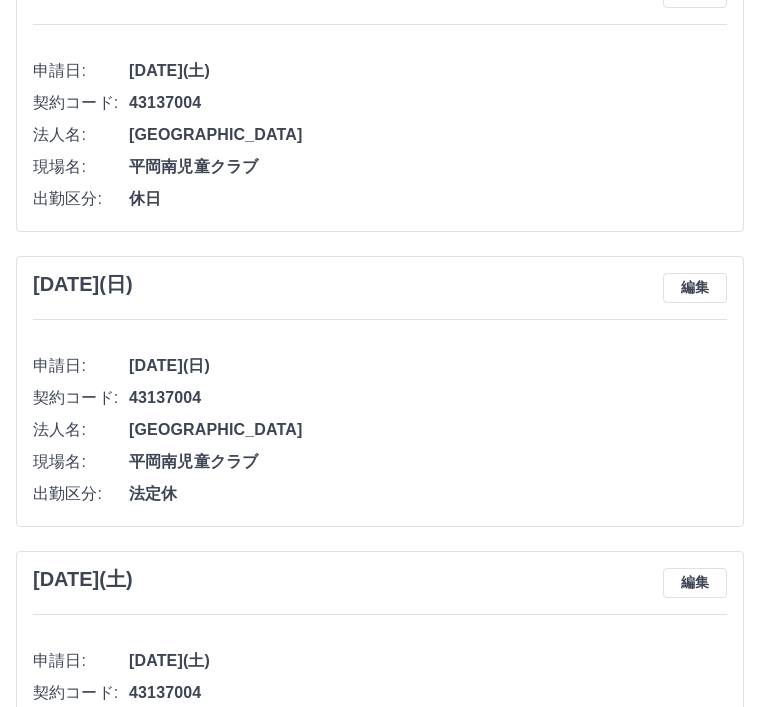 click on "平岡南児童クラブ" at bounding box center [428, 757] 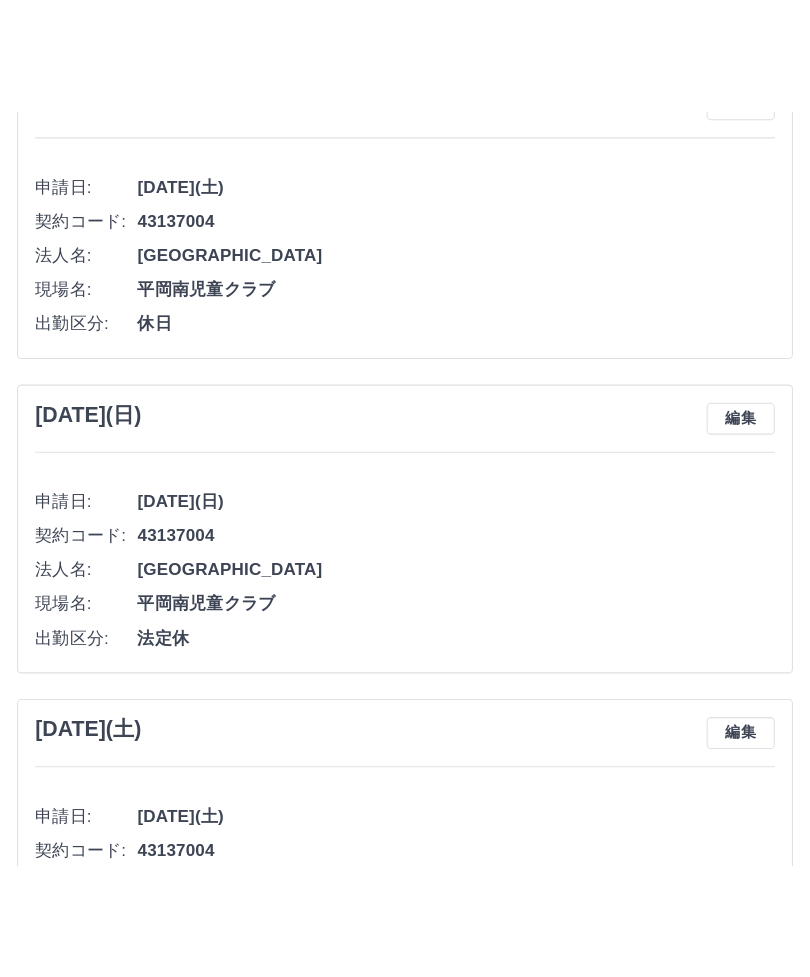 scroll, scrollTop: 2369, scrollLeft: 0, axis: vertical 